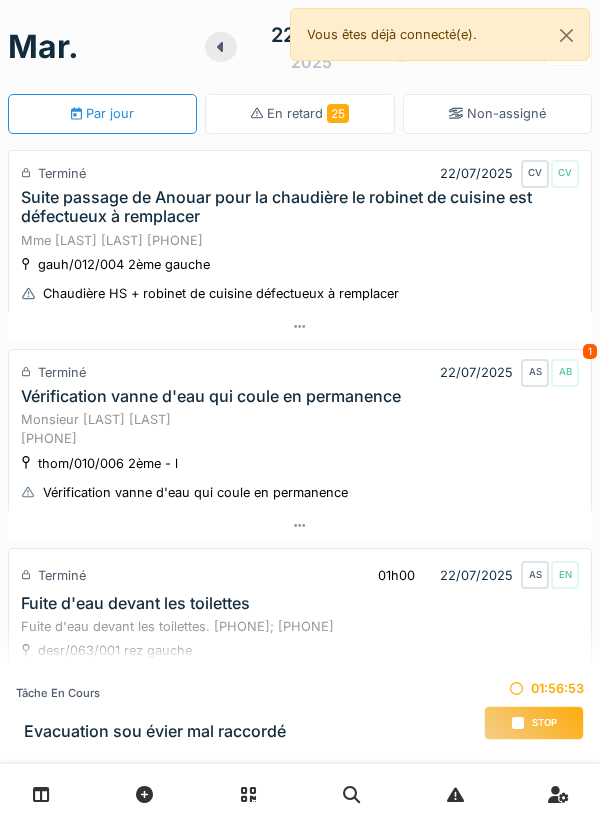 scroll, scrollTop: 0, scrollLeft: 0, axis: both 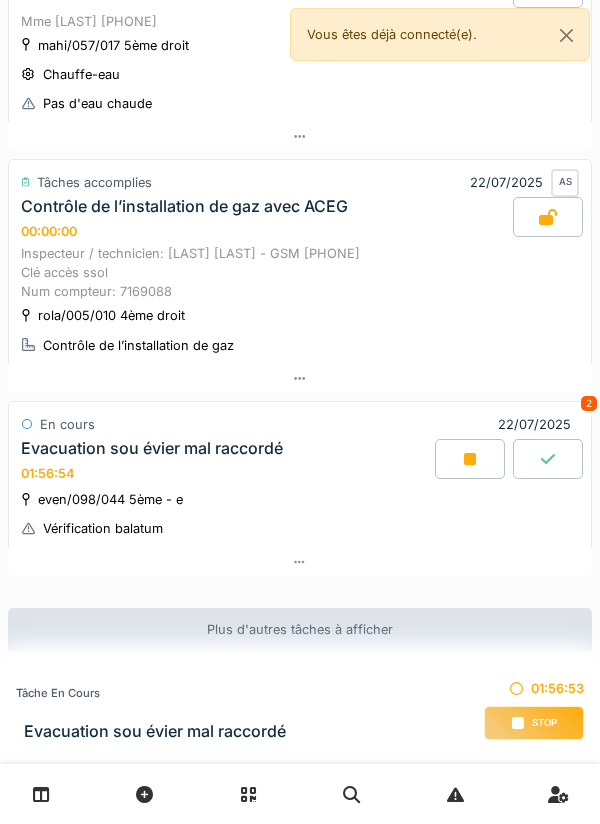 click on "Stop" at bounding box center (534, 723) 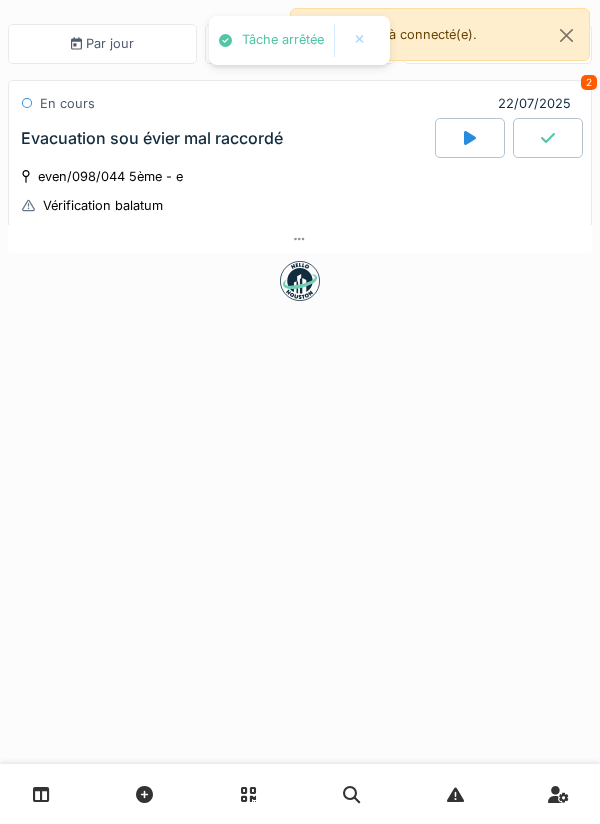 scroll, scrollTop: 0, scrollLeft: 0, axis: both 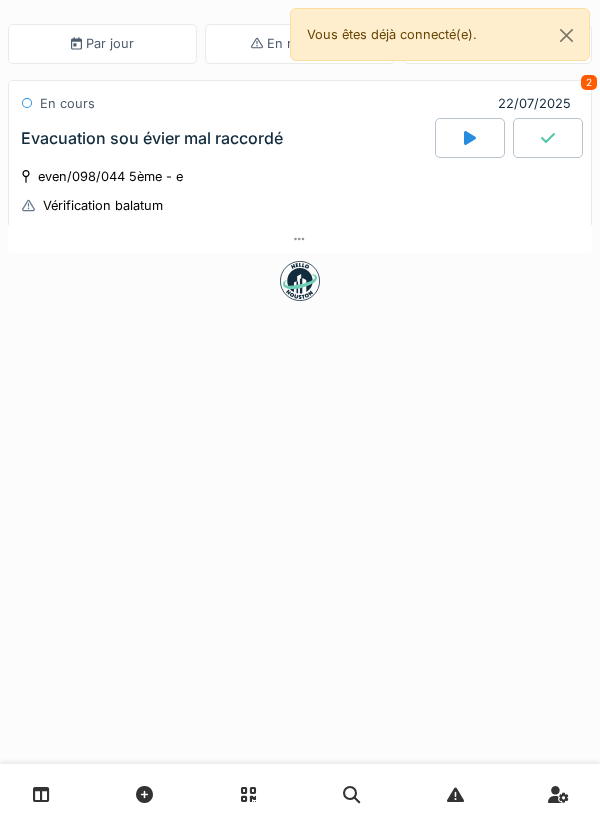 click at bounding box center [300, 239] 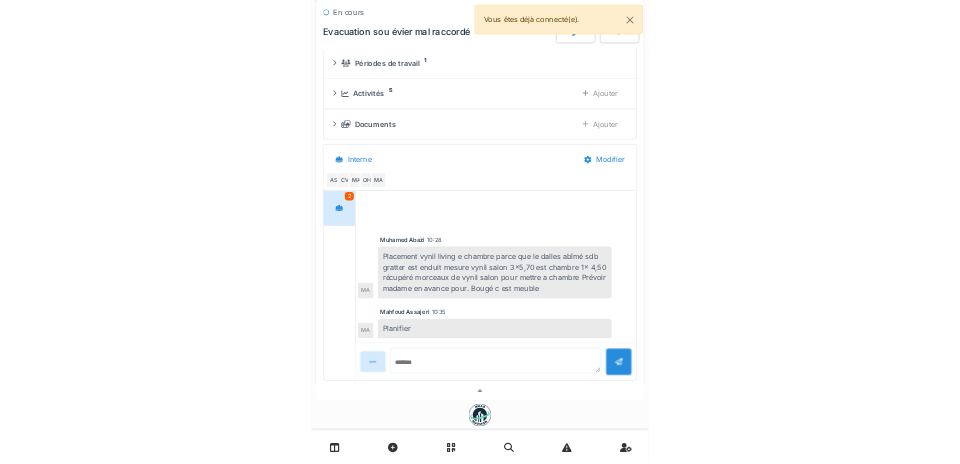 scroll, scrollTop: 239, scrollLeft: 0, axis: vertical 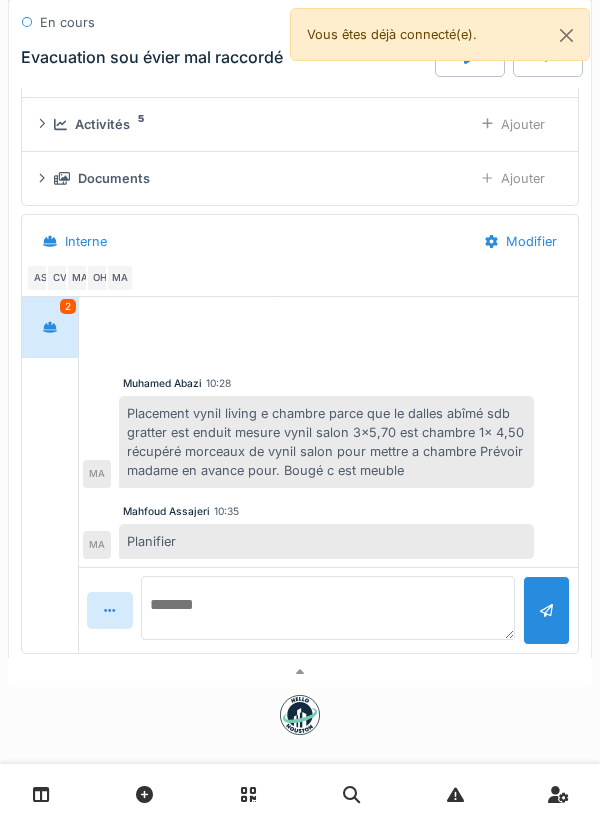 click at bounding box center (328, 608) 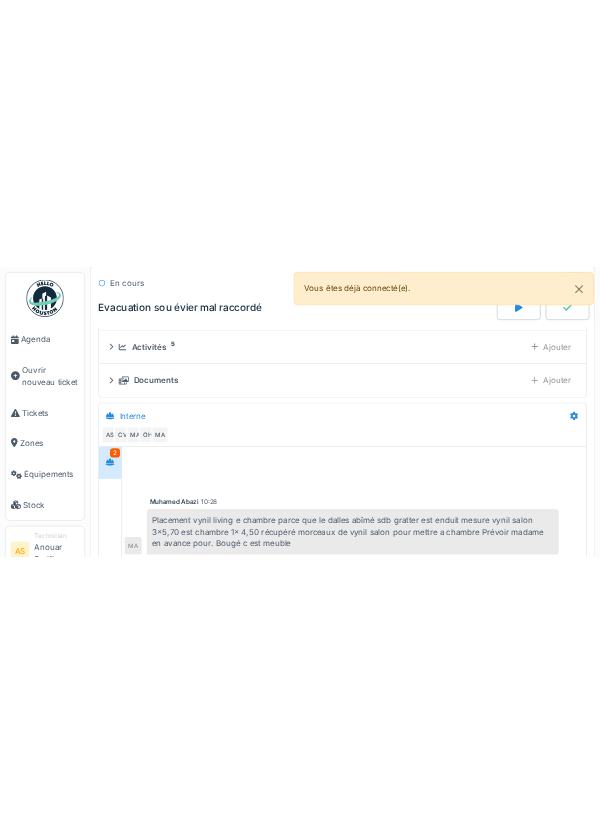 scroll, scrollTop: 243, scrollLeft: 0, axis: vertical 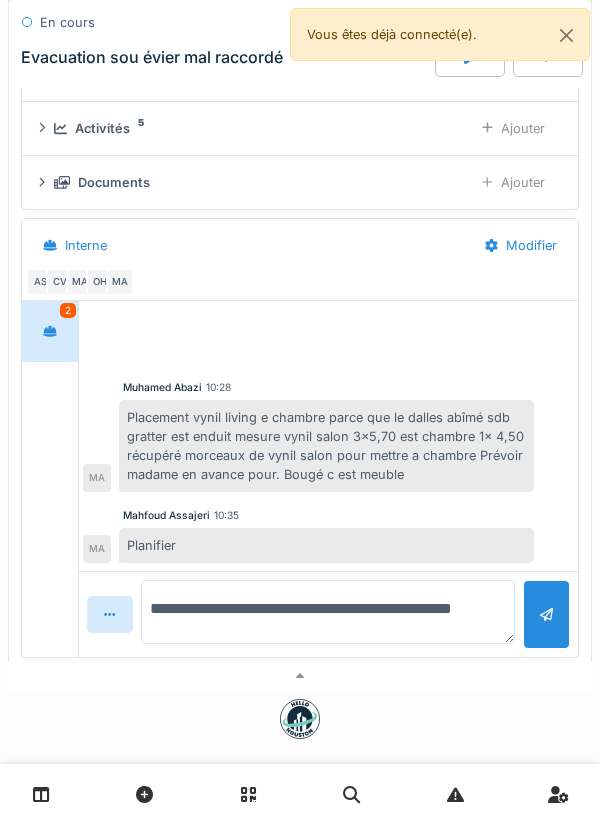 click on "**********" at bounding box center (328, 612) 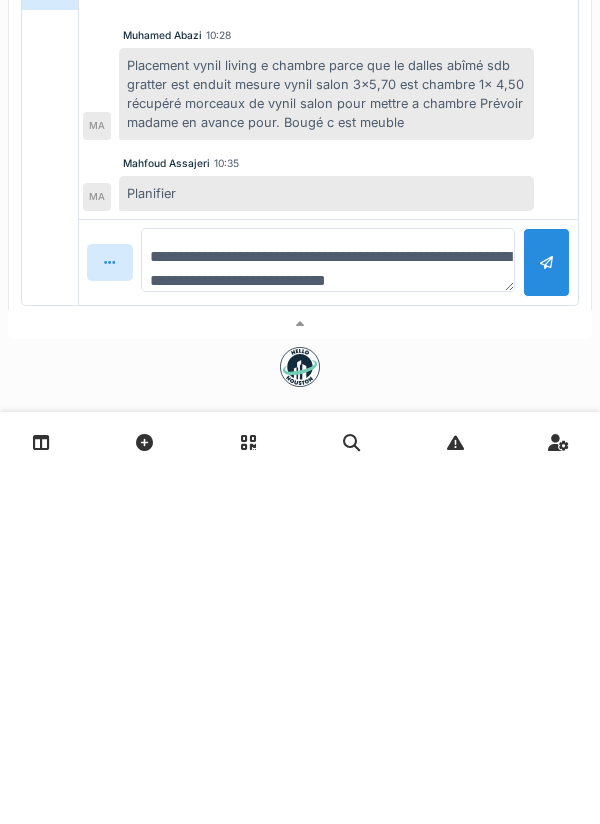 type on "**********" 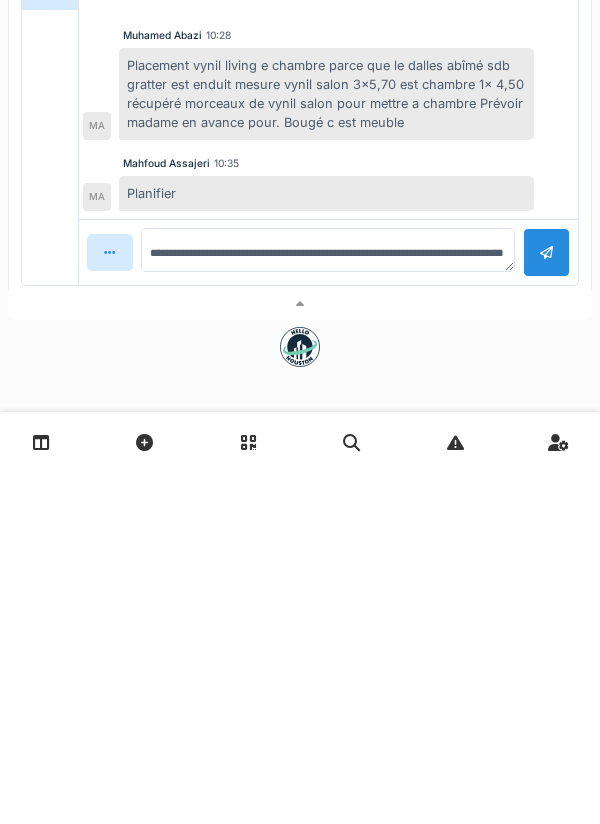 click at bounding box center (546, 604) 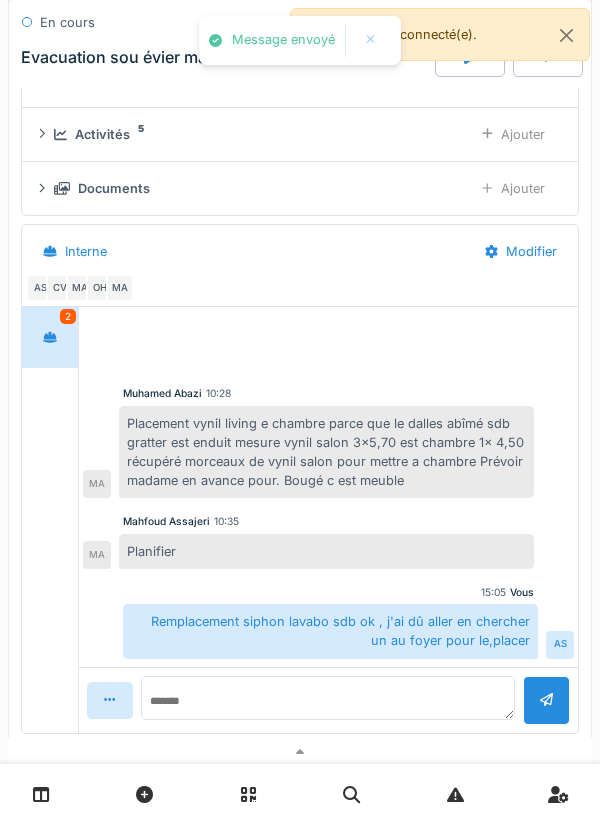 scroll, scrollTop: 0, scrollLeft: 0, axis: both 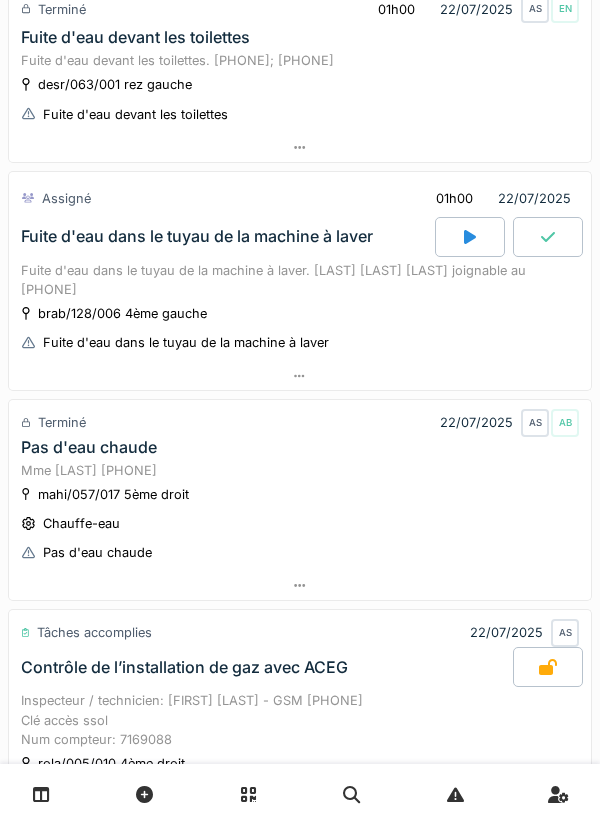 click on "Assigné 01h00 [DATE]" at bounding box center [300, 198] 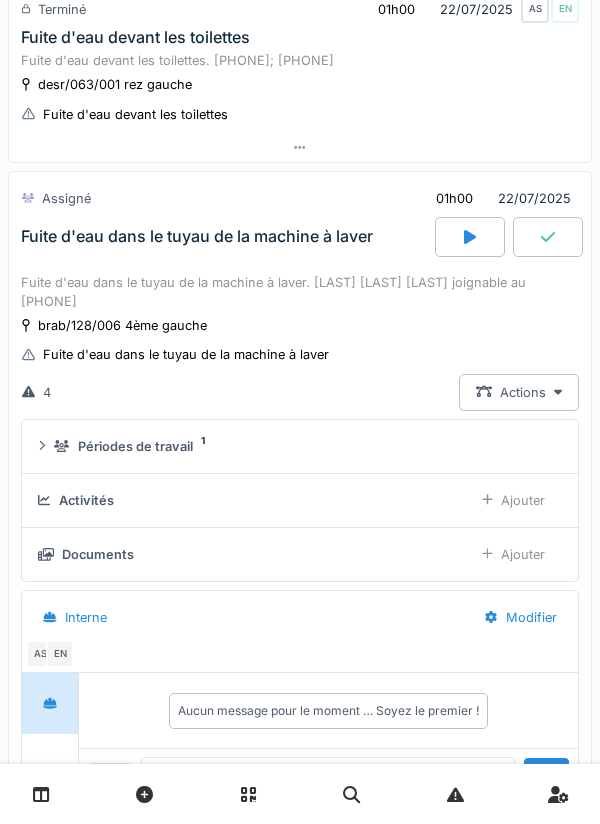 scroll, scrollTop: 658, scrollLeft: 0, axis: vertical 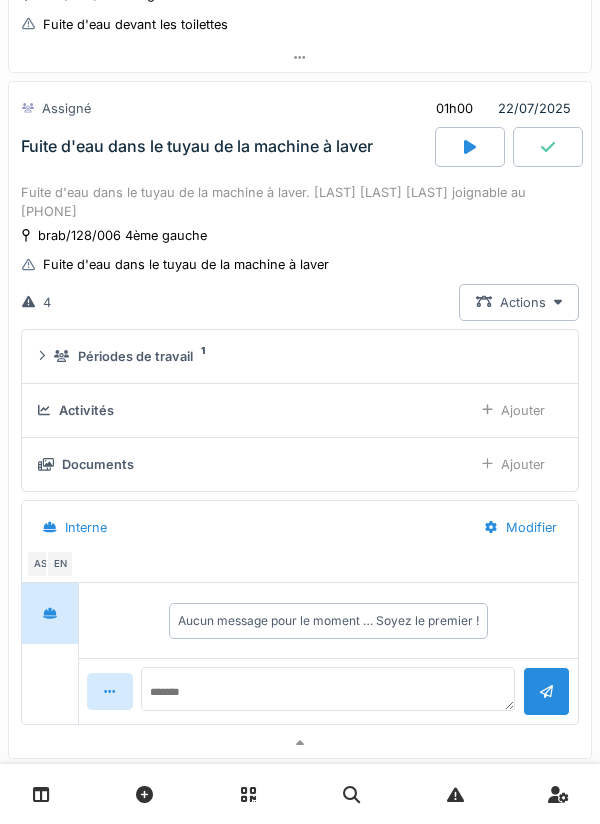click on "Documents Ajouter" at bounding box center (300, 464) 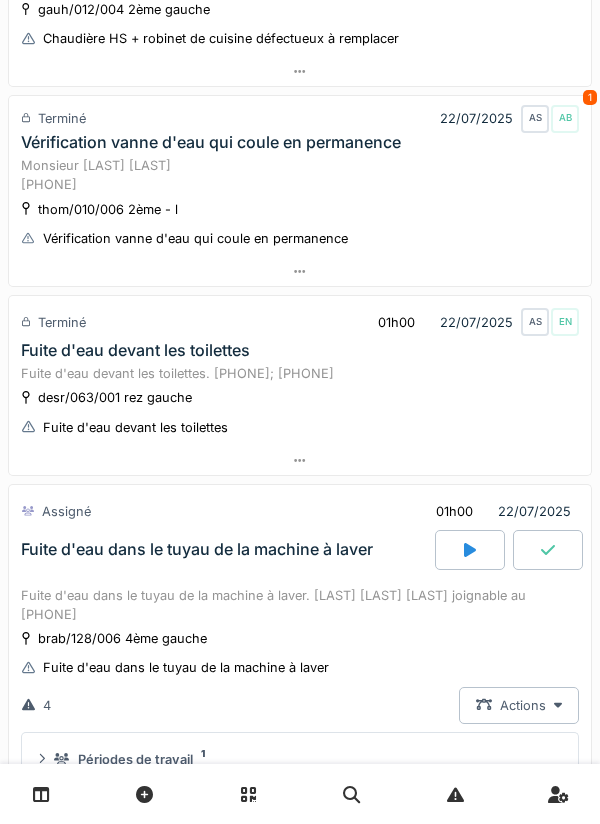 scroll, scrollTop: 249, scrollLeft: 0, axis: vertical 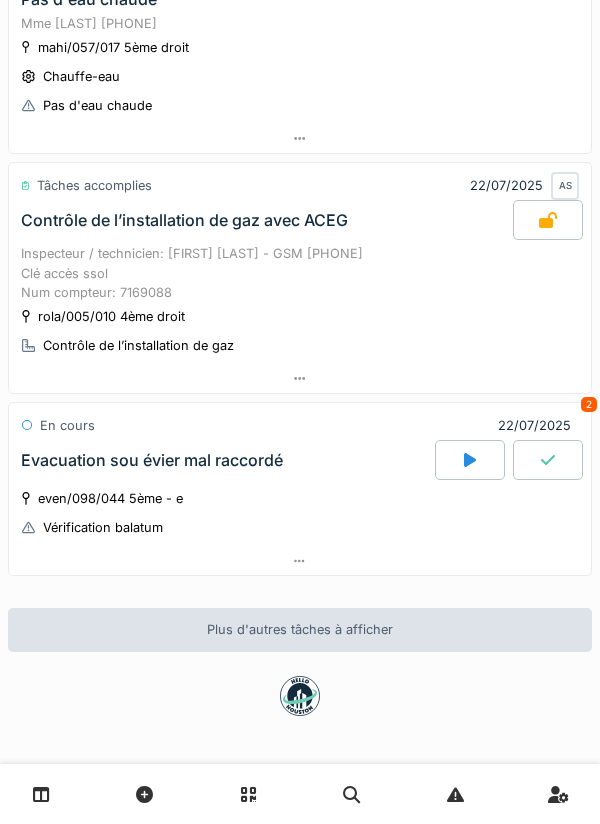 click at bounding box center (470, 460) 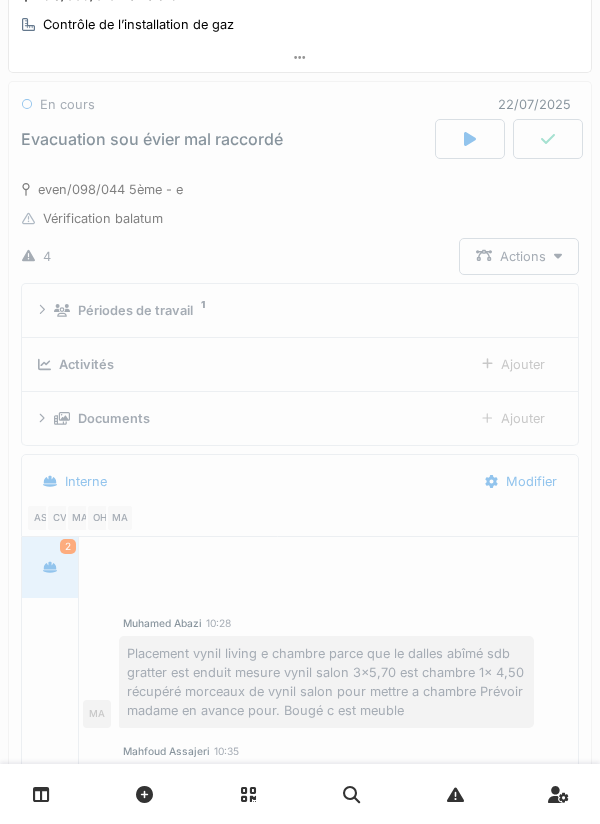 scroll, scrollTop: 1796, scrollLeft: 0, axis: vertical 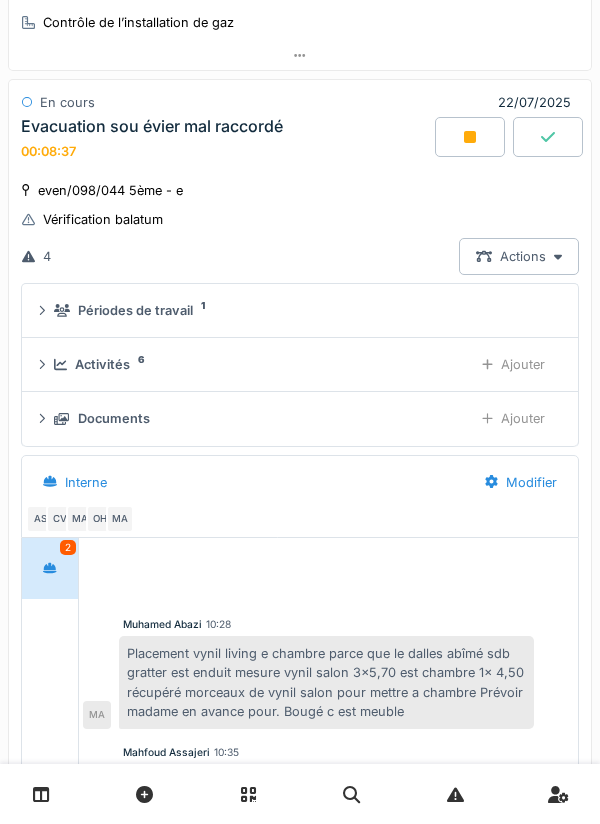 click on "Evacuation sou évier mal raccordé 00:08:37" at bounding box center (300, 138) 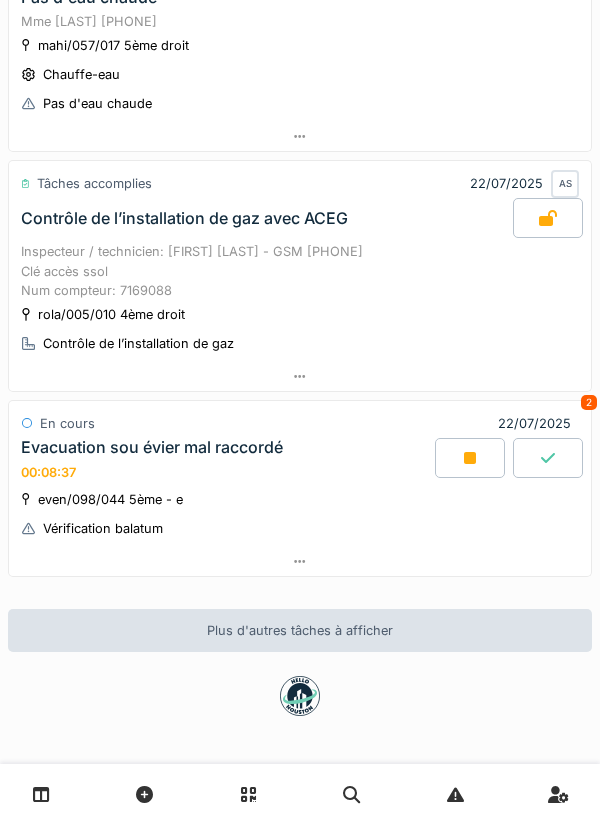 scroll, scrollTop: 1476, scrollLeft: 0, axis: vertical 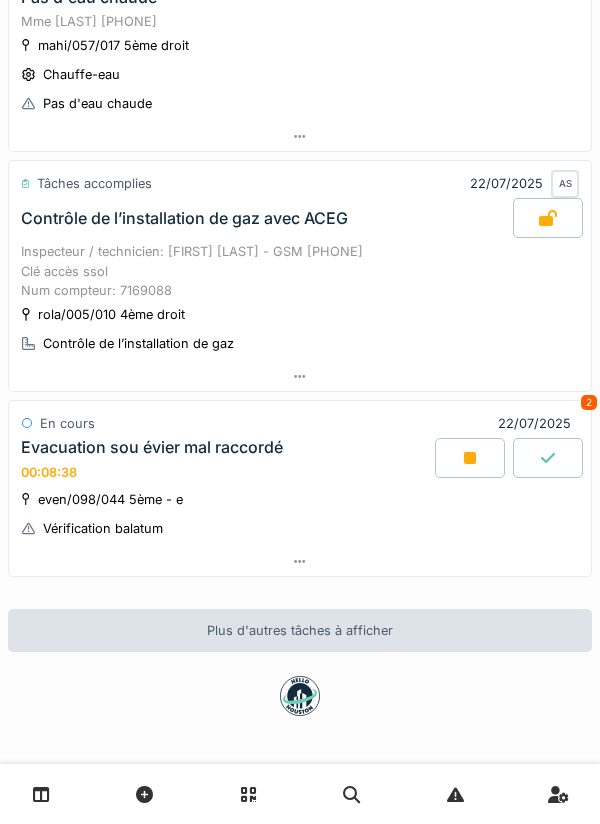 click at bounding box center (470, 458) 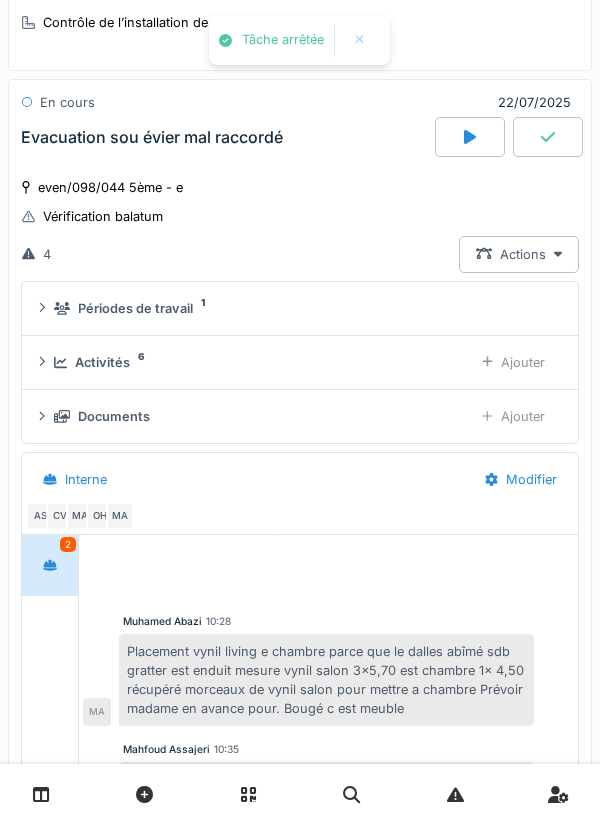 scroll, scrollTop: 2216, scrollLeft: 0, axis: vertical 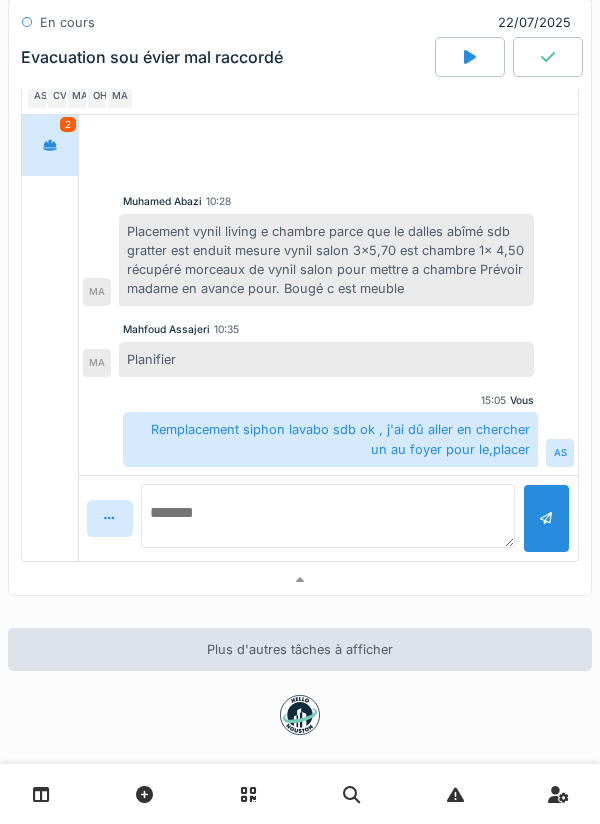 click at bounding box center (328, 516) 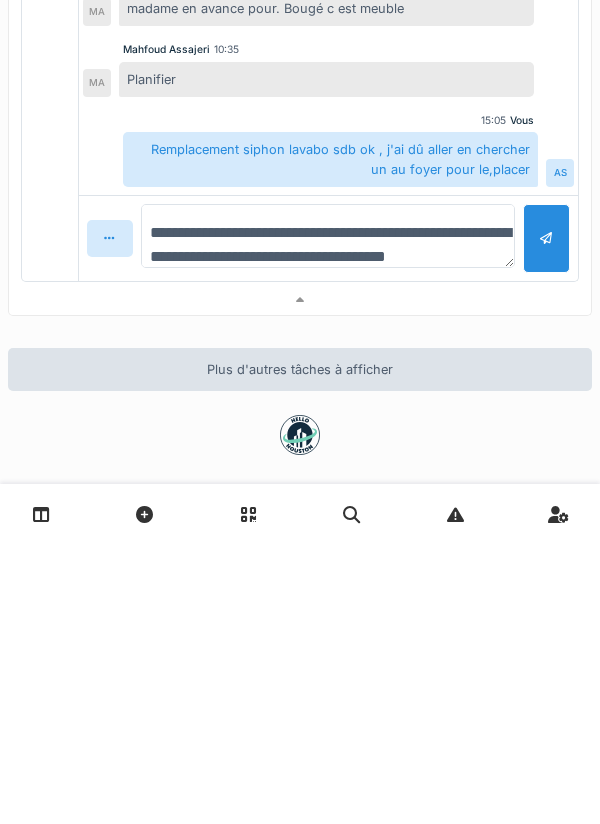 scroll, scrollTop: 24, scrollLeft: 0, axis: vertical 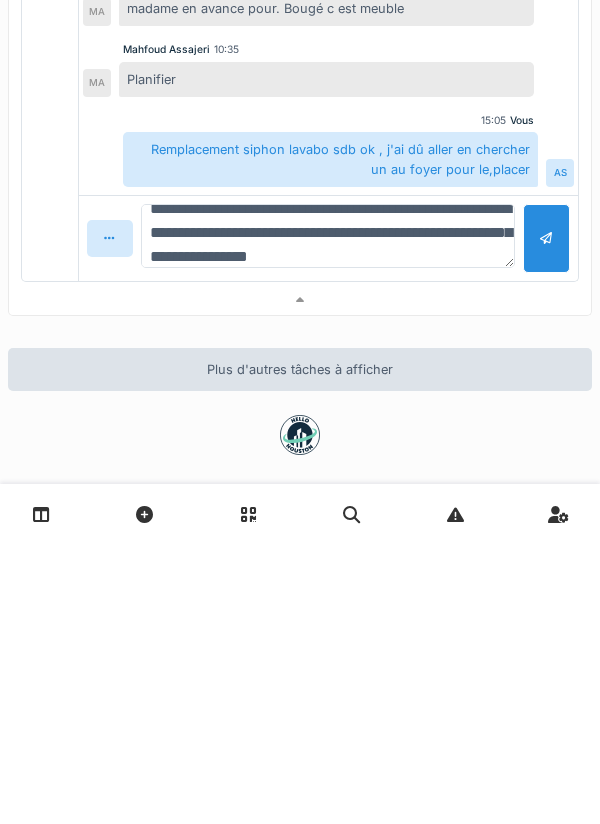 type on "**********" 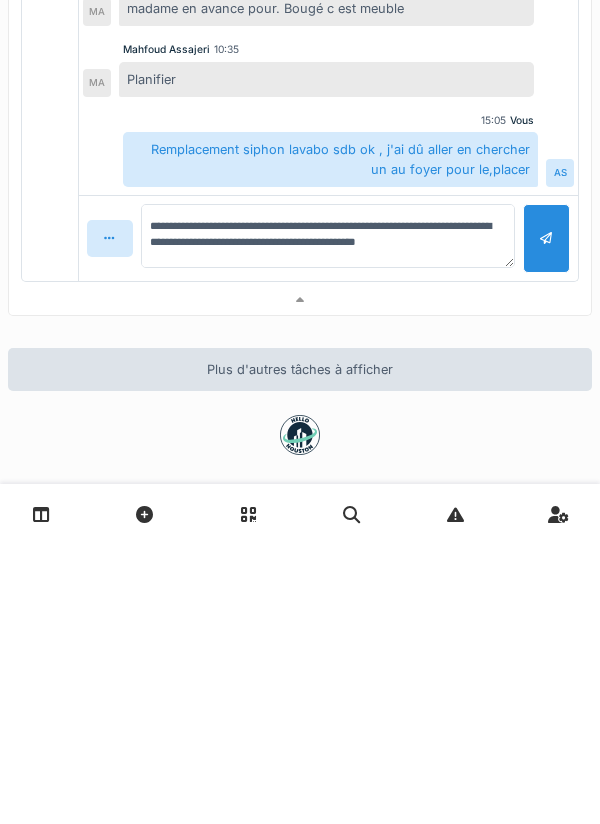 click at bounding box center (546, 518) 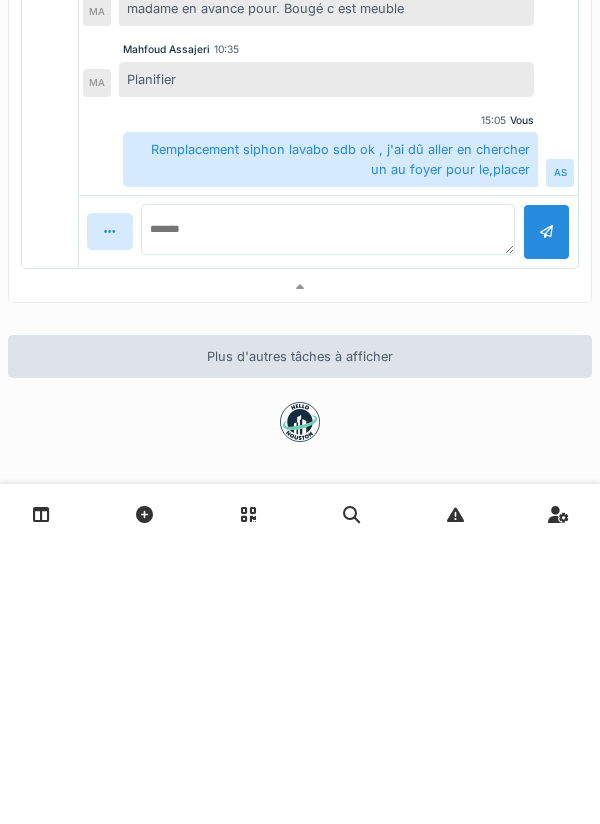 scroll, scrollTop: 0, scrollLeft: 0, axis: both 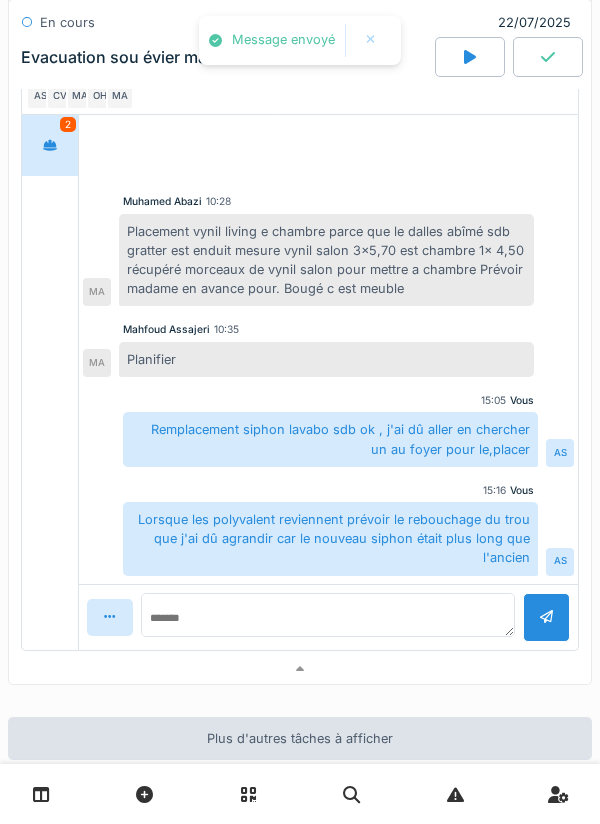 click 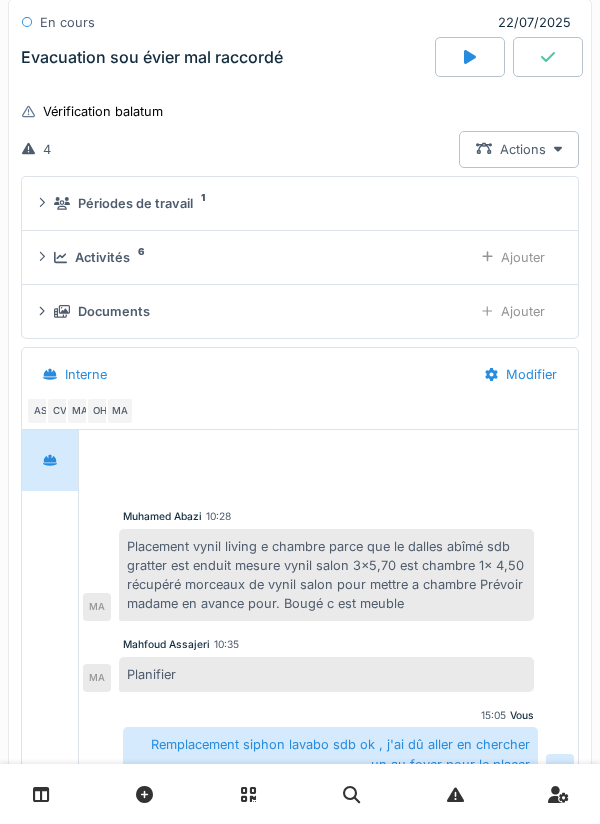 scroll, scrollTop: 1903, scrollLeft: 0, axis: vertical 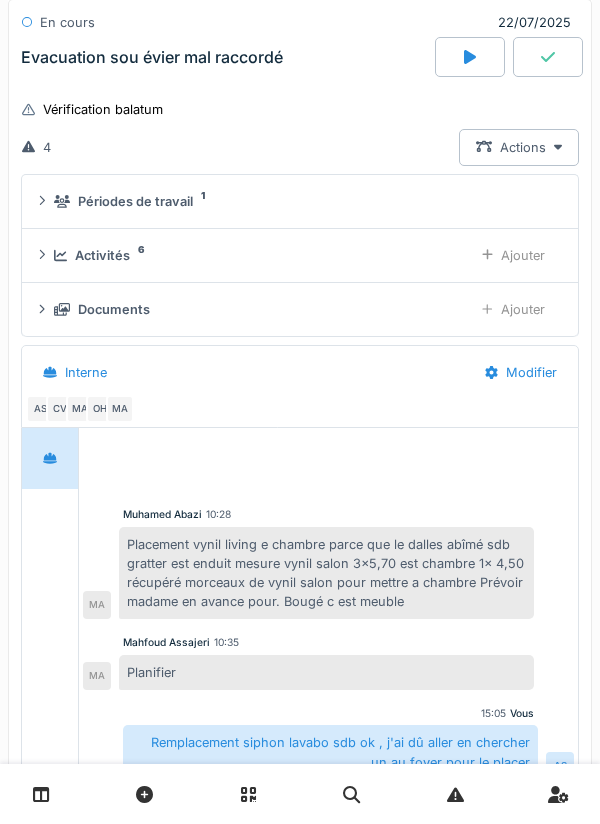 click on "Ajouter" at bounding box center (513, 309) 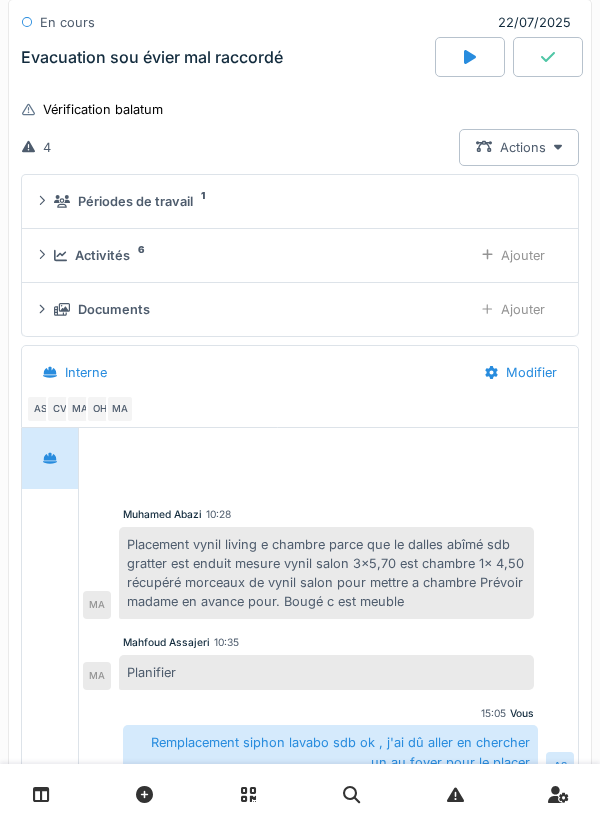 scroll, scrollTop: 2191, scrollLeft: 0, axis: vertical 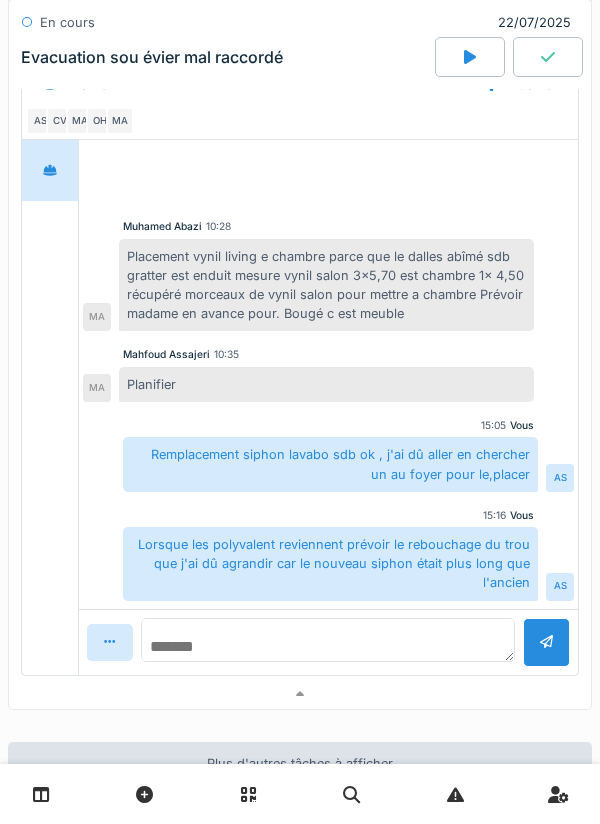 click at bounding box center [328, 640] 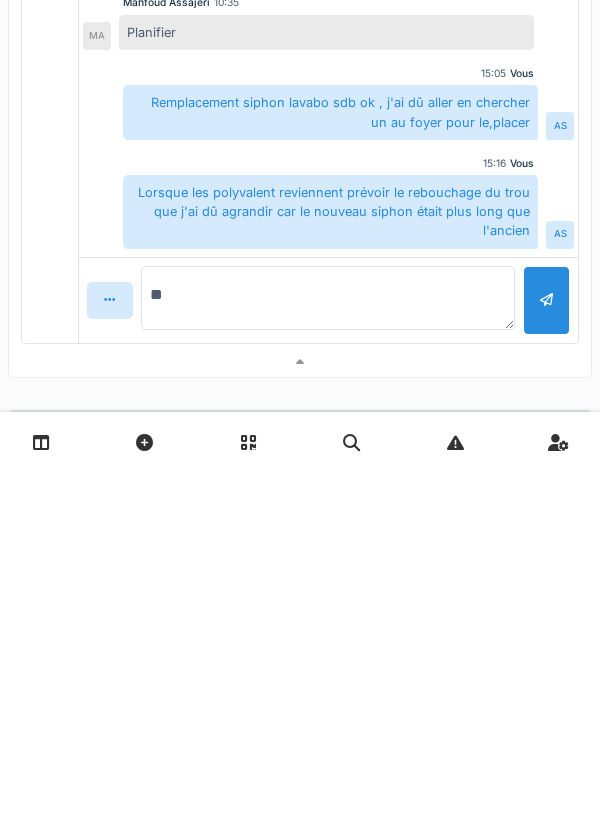 type on "*" 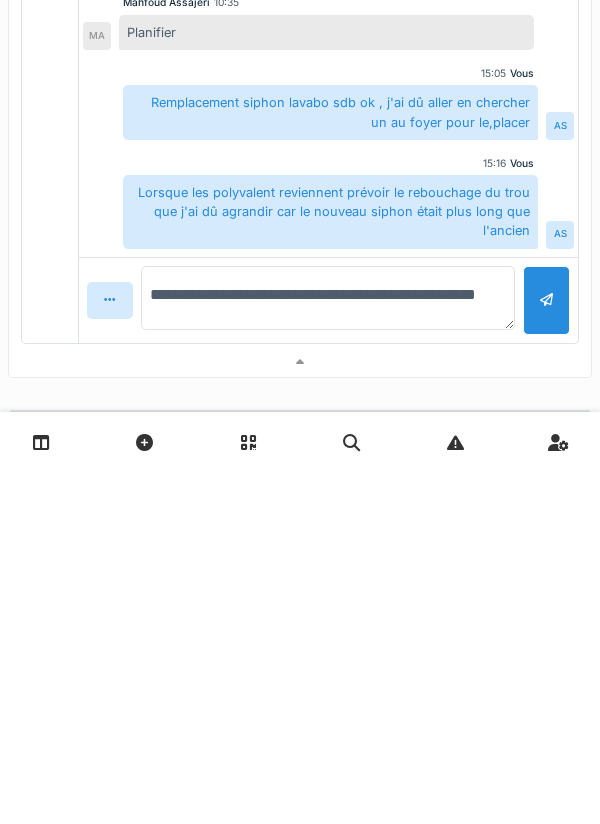 type on "**********" 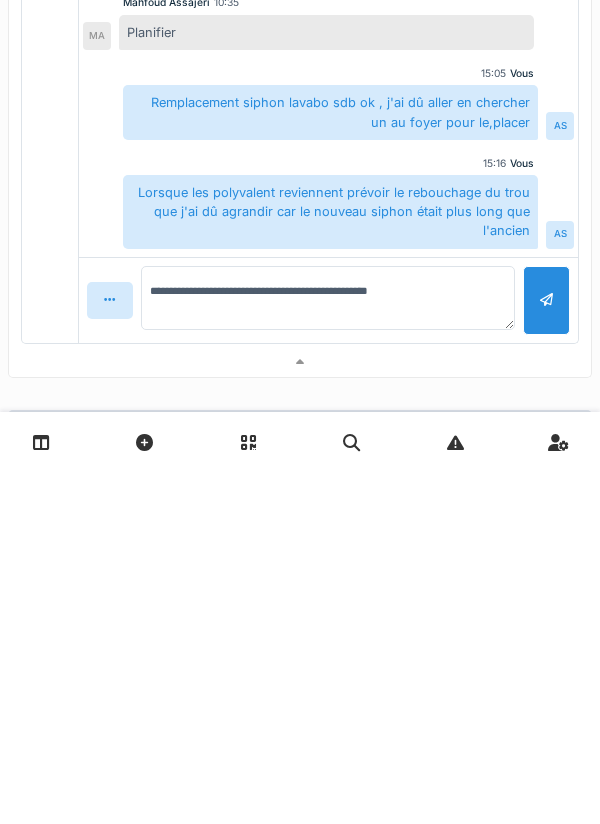 click at bounding box center (546, 652) 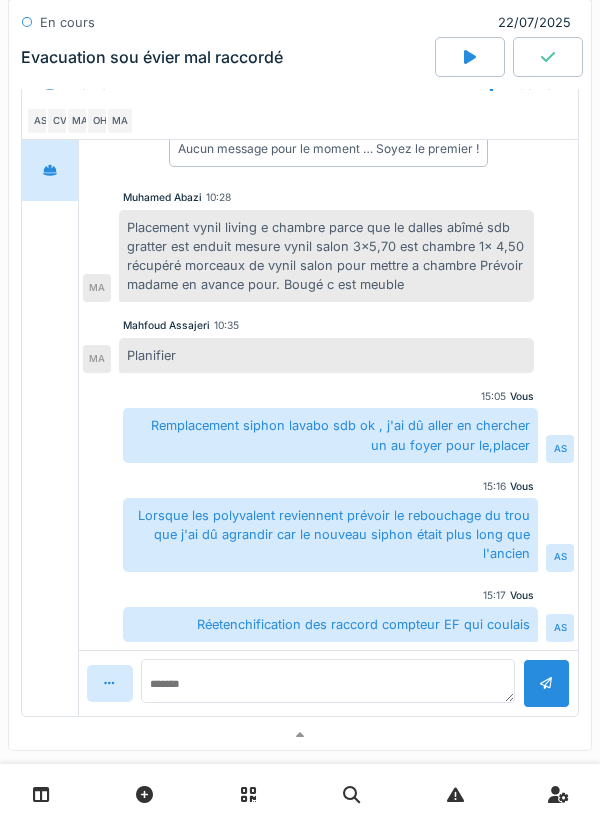scroll, scrollTop: 0, scrollLeft: 0, axis: both 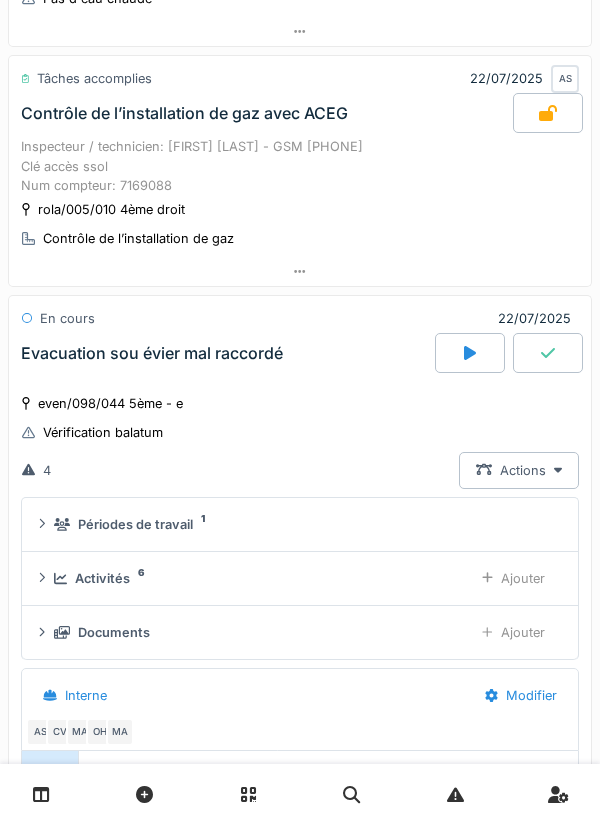 click on "Ajouter" at bounding box center (513, 578) 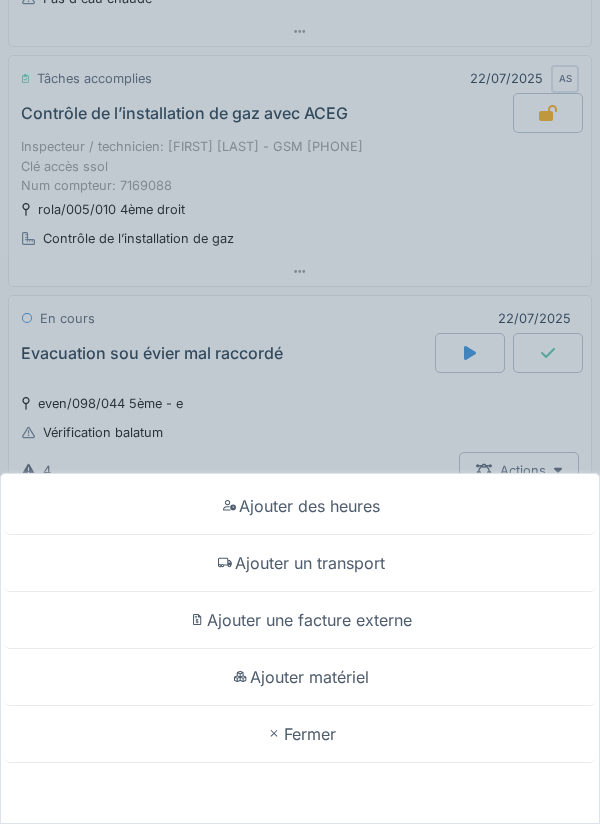 click on "Ajouter matériel" at bounding box center [300, 677] 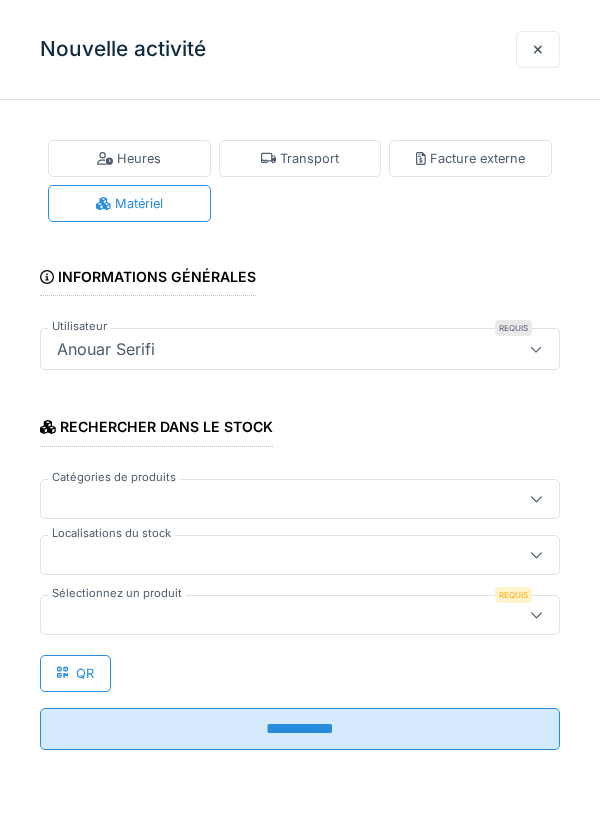 click at bounding box center [274, 555] 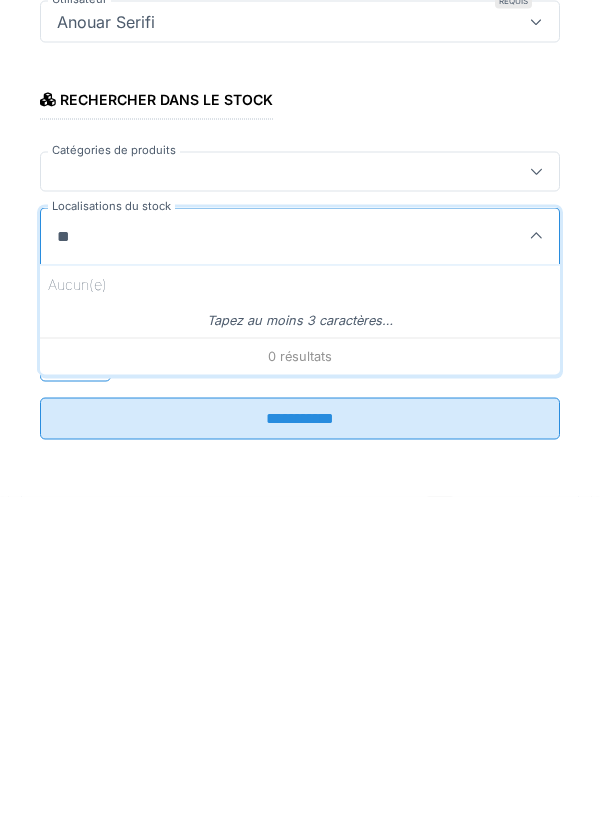 type on "*" 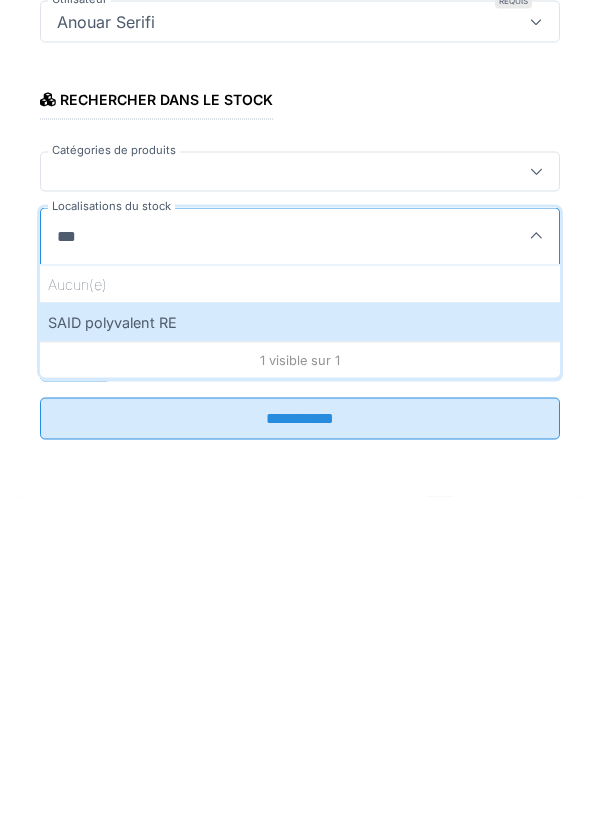 click on "SAID polyvalent RE" at bounding box center [300, 649] 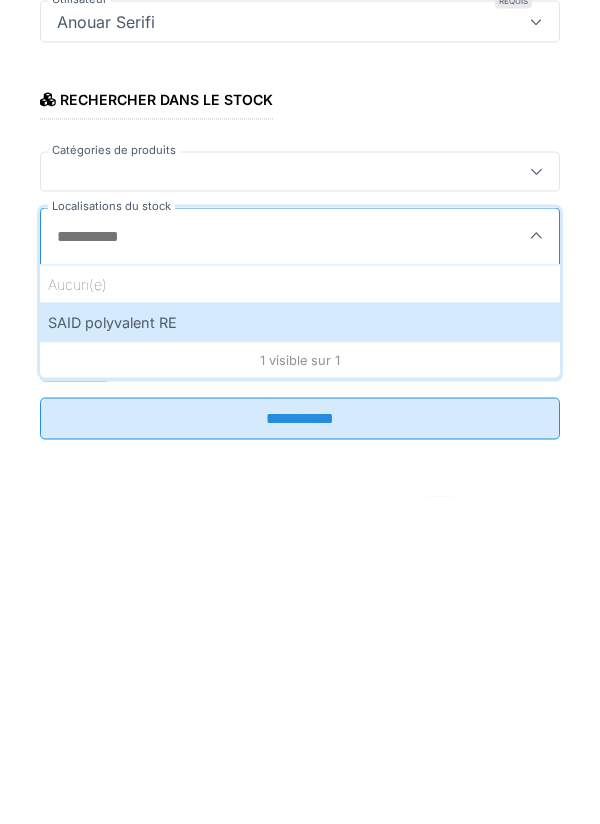 type on "***" 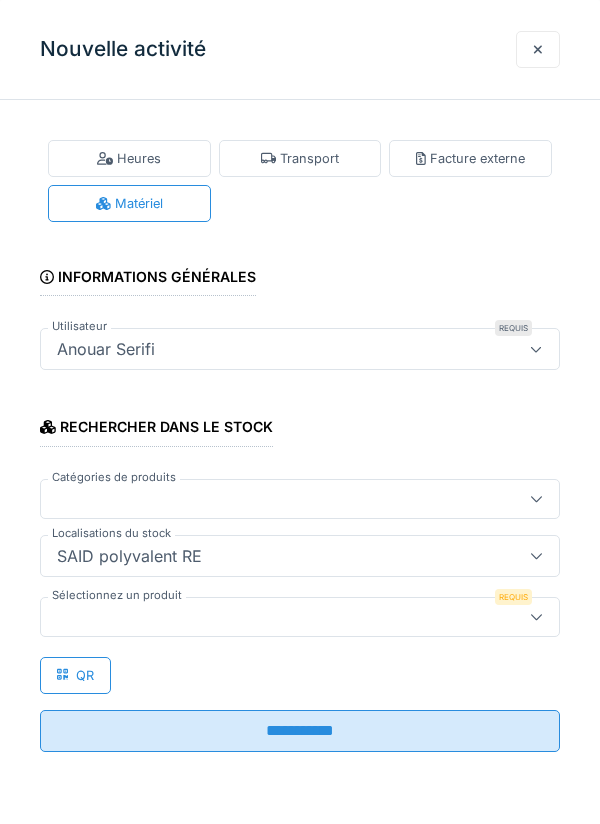 click at bounding box center [300, 617] 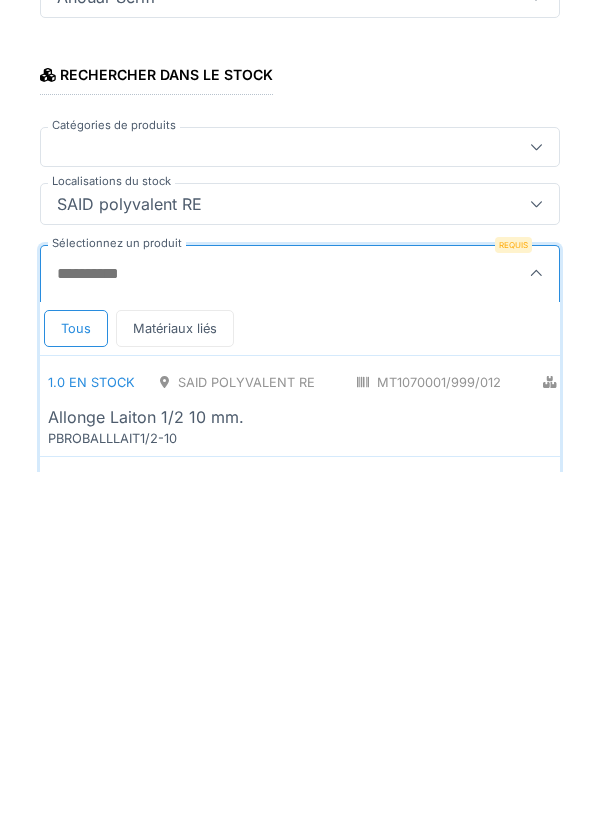 scroll, scrollTop: 1, scrollLeft: 0, axis: vertical 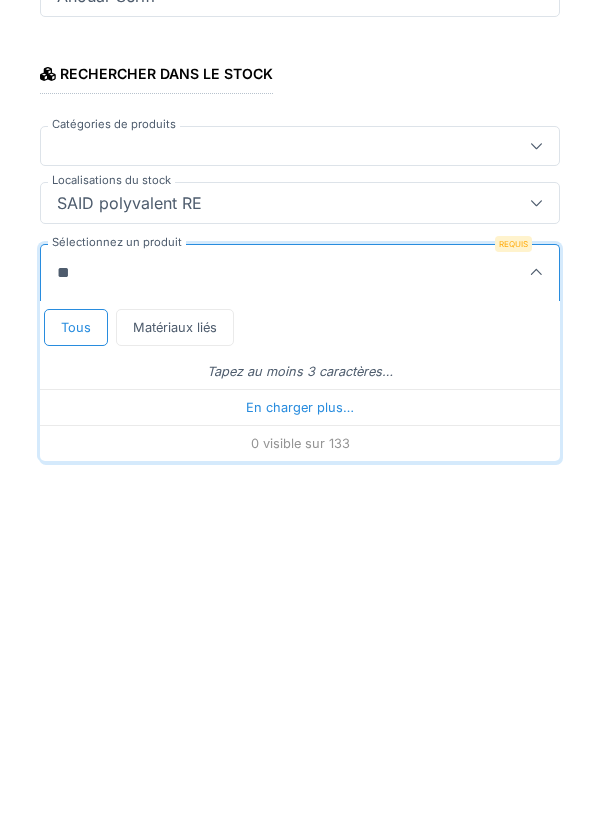 type on "***" 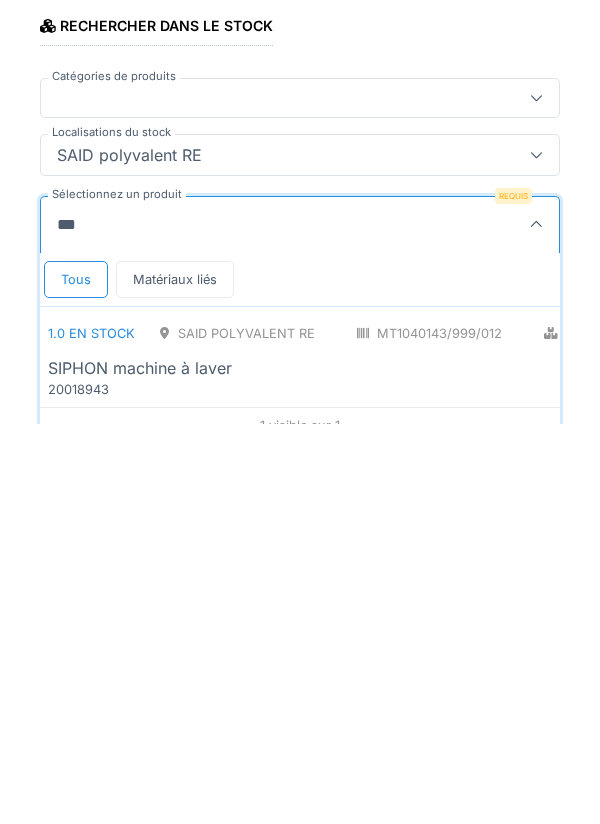 scroll, scrollTop: 20, scrollLeft: 0, axis: vertical 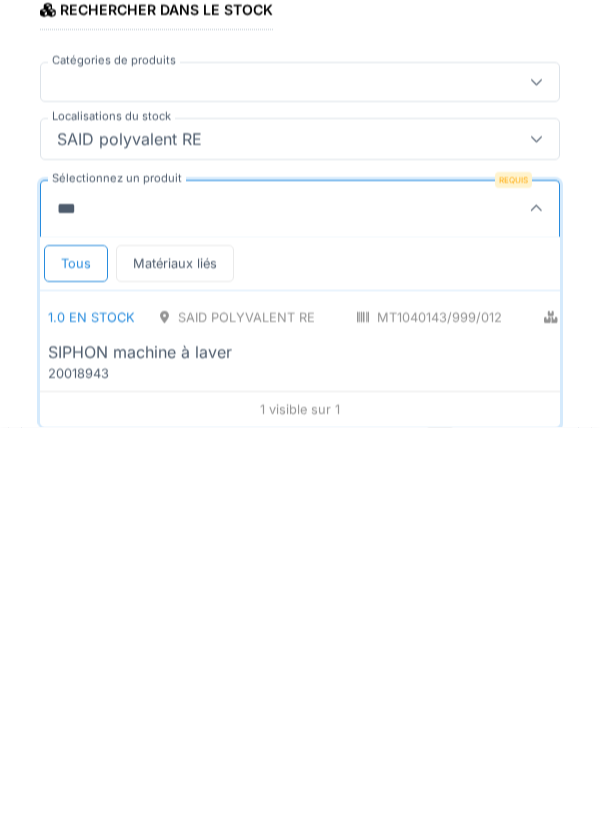 click on "MT1040143/999/012" at bounding box center [430, 714] 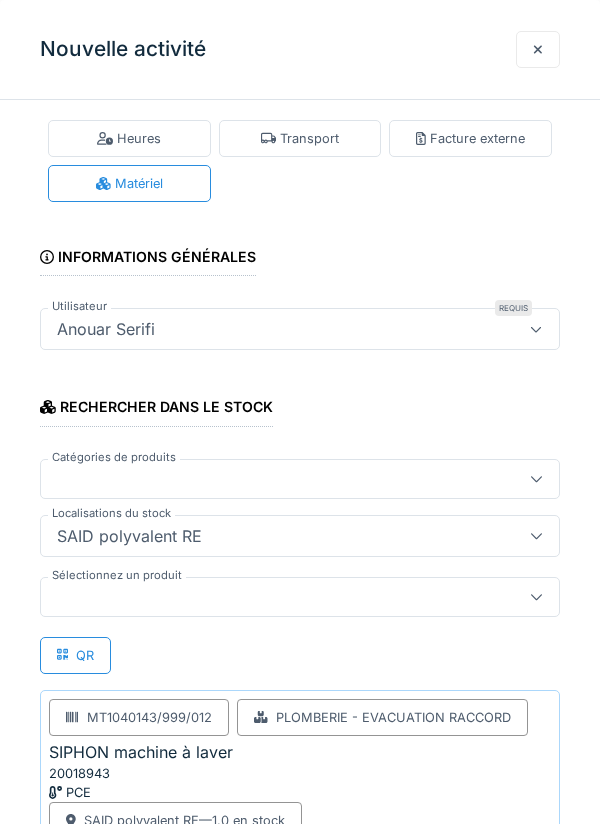 scroll, scrollTop: 129, scrollLeft: 0, axis: vertical 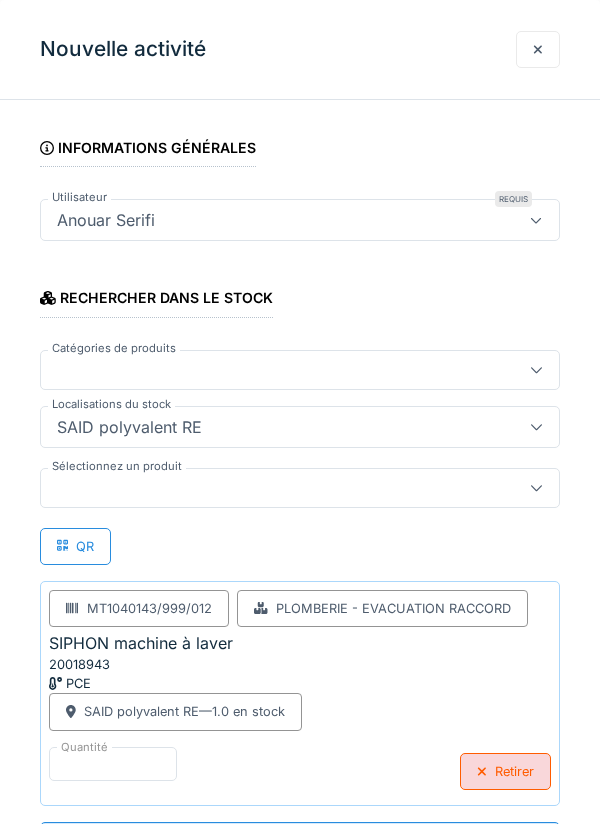 click on "**********" at bounding box center [300, 843] 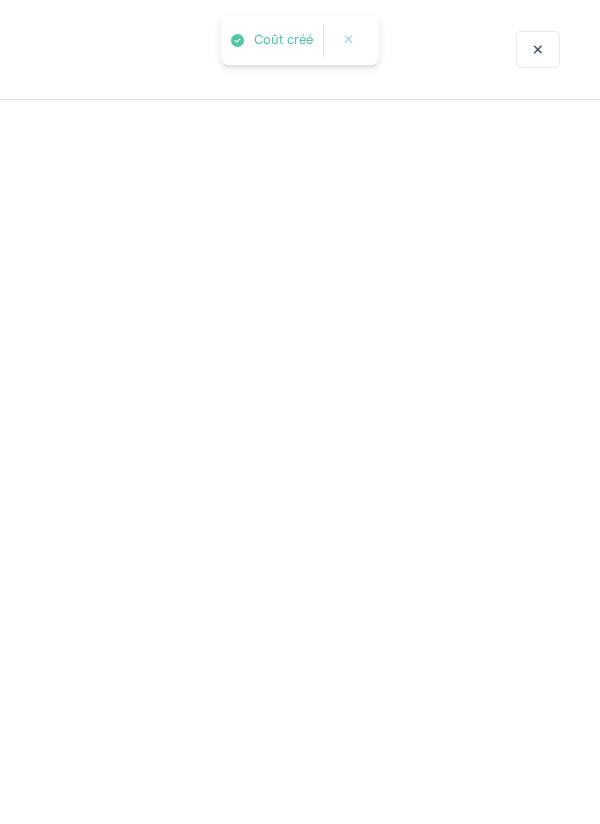 scroll, scrollTop: 0, scrollLeft: 0, axis: both 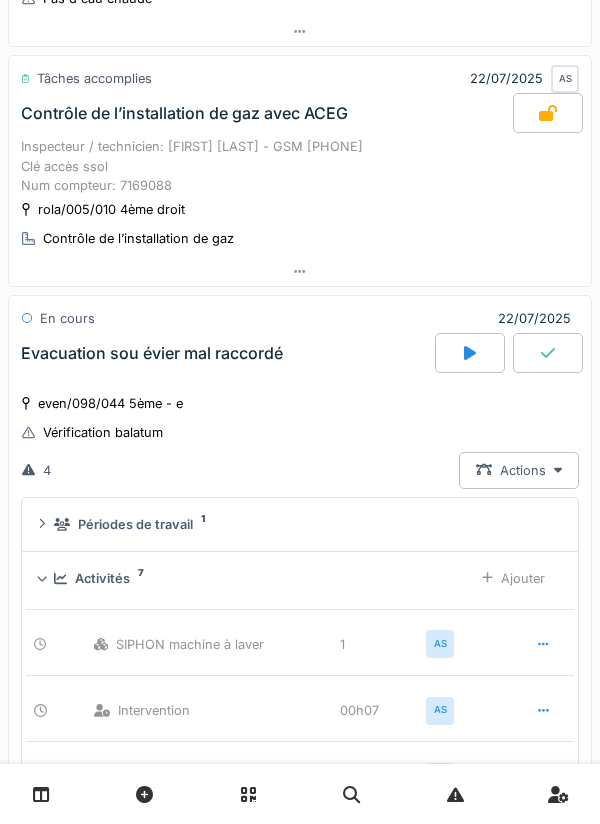 click 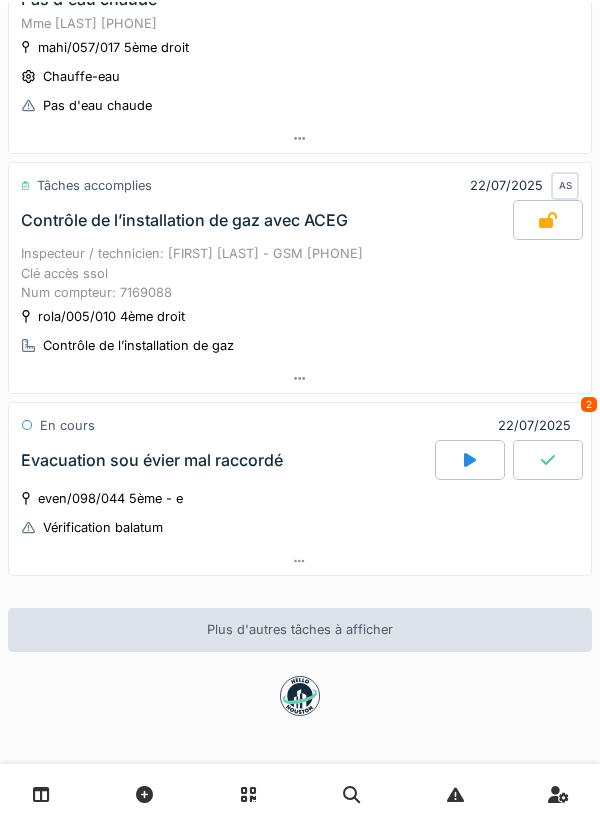 scroll, scrollTop: 1377, scrollLeft: 0, axis: vertical 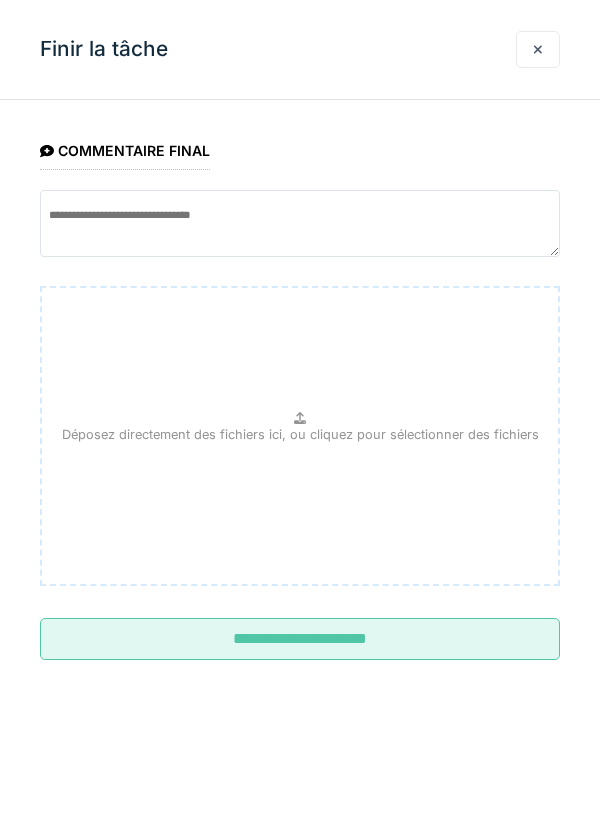 click on "**********" at bounding box center [300, 639] 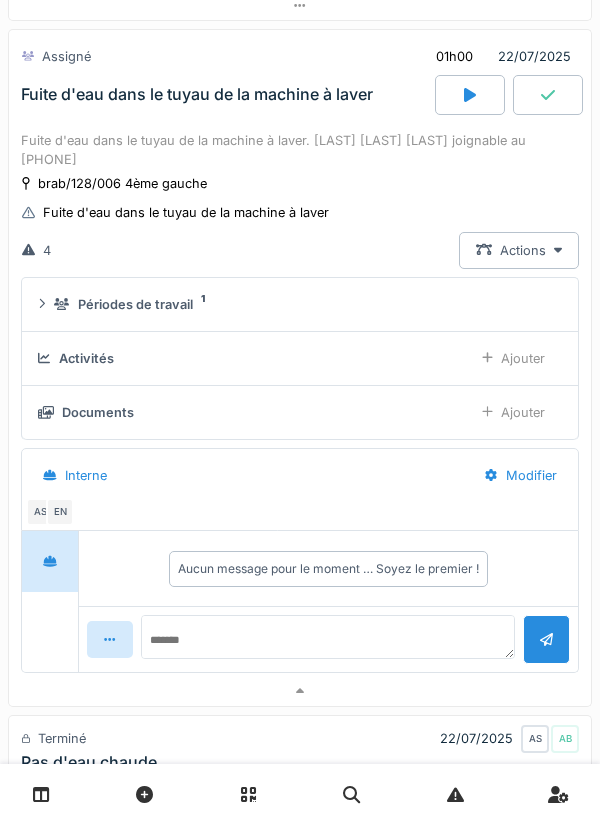 scroll, scrollTop: 764, scrollLeft: 0, axis: vertical 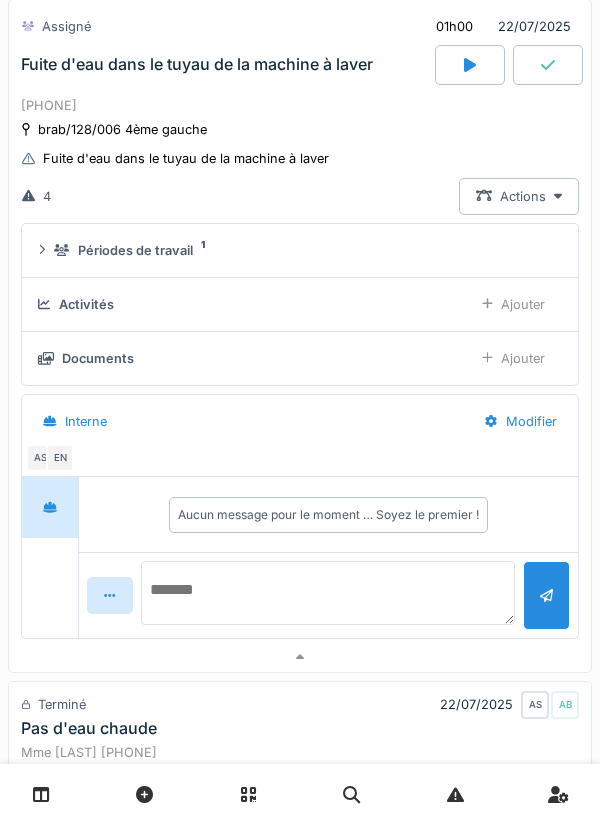 click at bounding box center (328, 593) 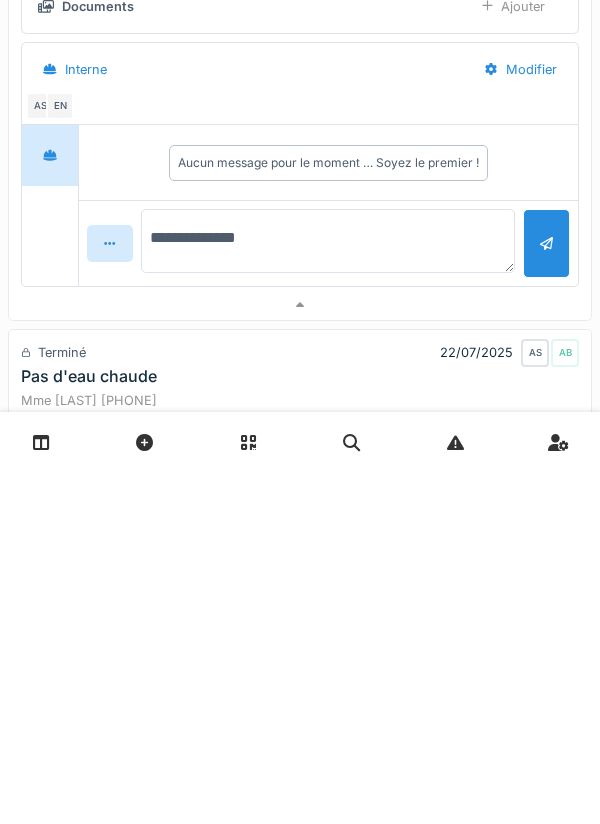 type on "**********" 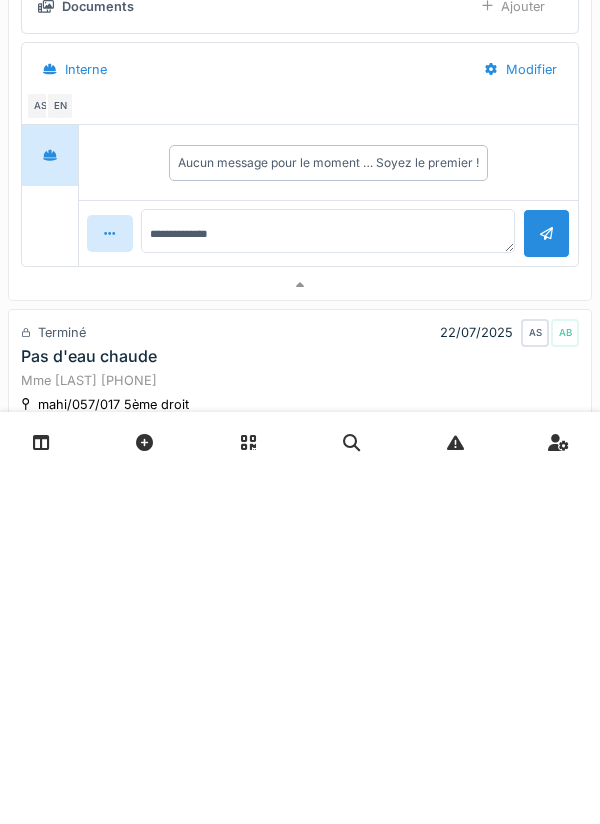 click at bounding box center (546, 585) 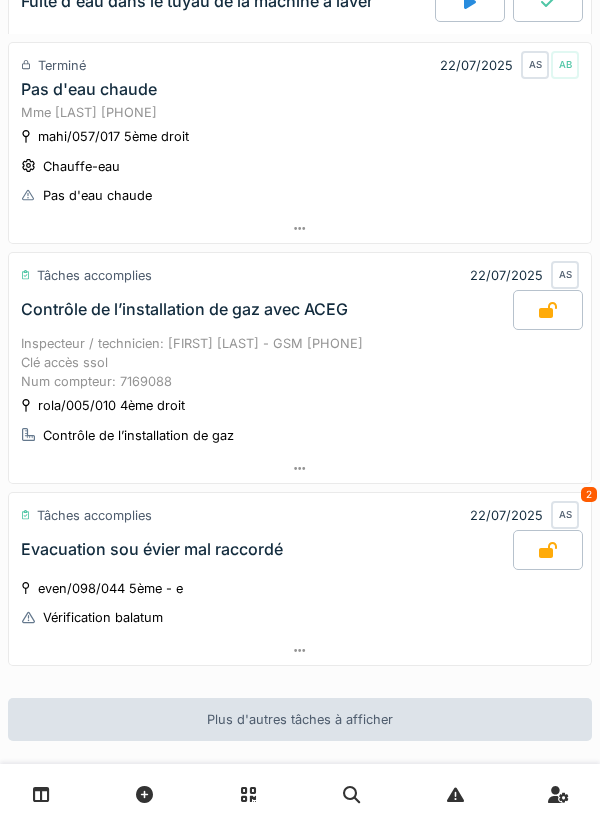 scroll, scrollTop: 1540, scrollLeft: 0, axis: vertical 